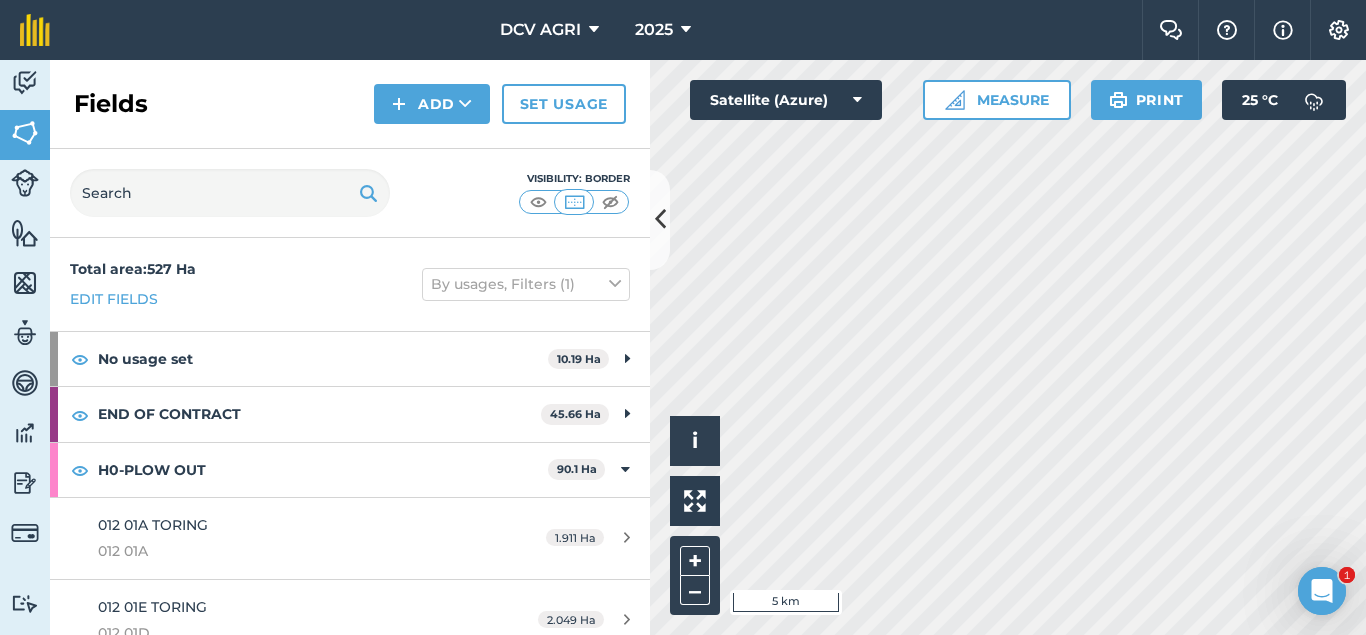 scroll, scrollTop: 0, scrollLeft: 0, axis: both 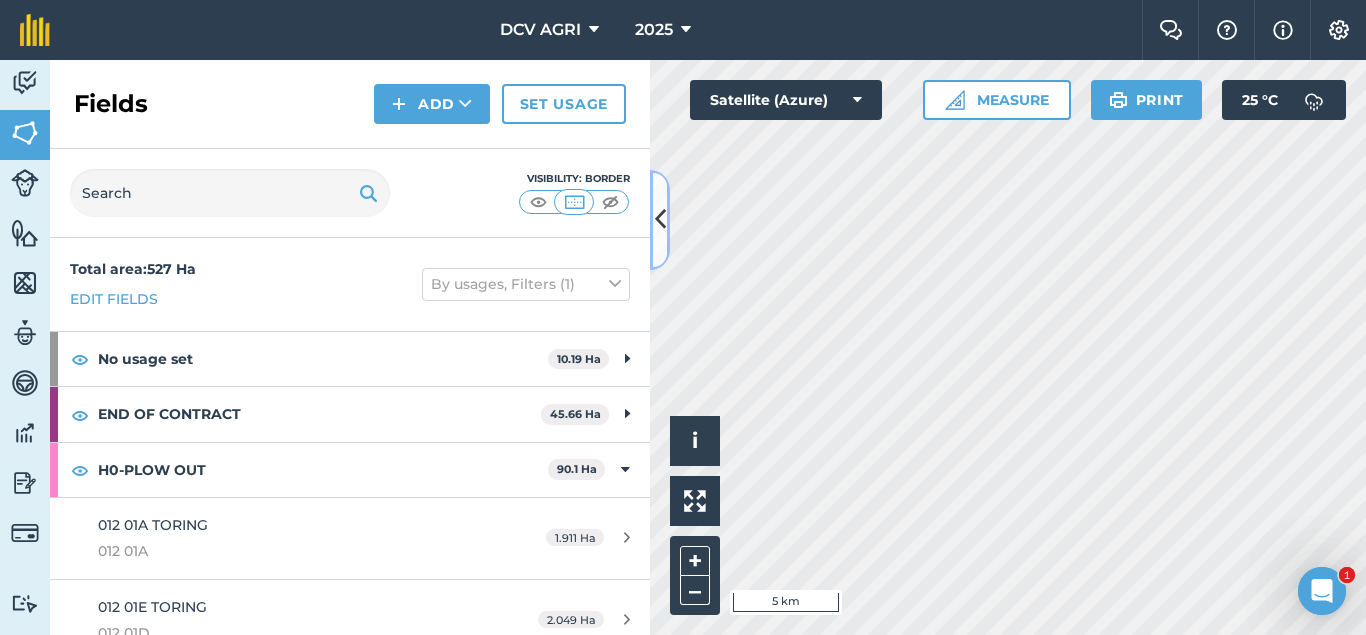 click at bounding box center [660, 220] 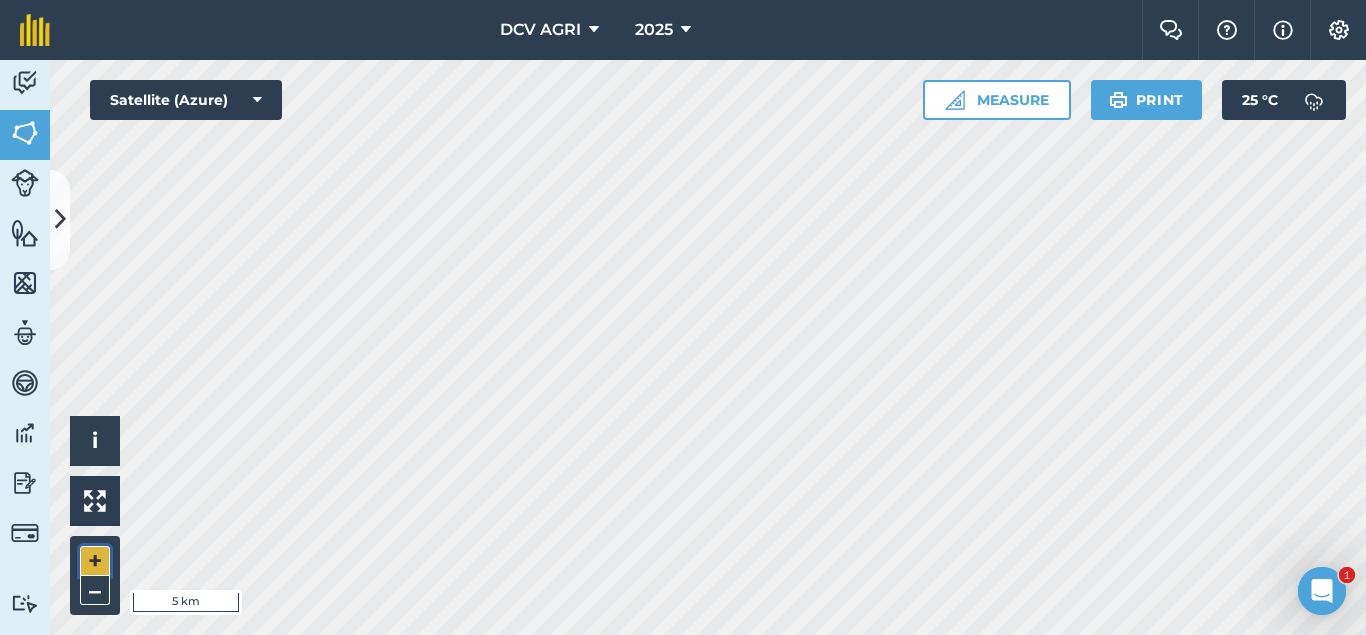 click on "+" at bounding box center (95, 561) 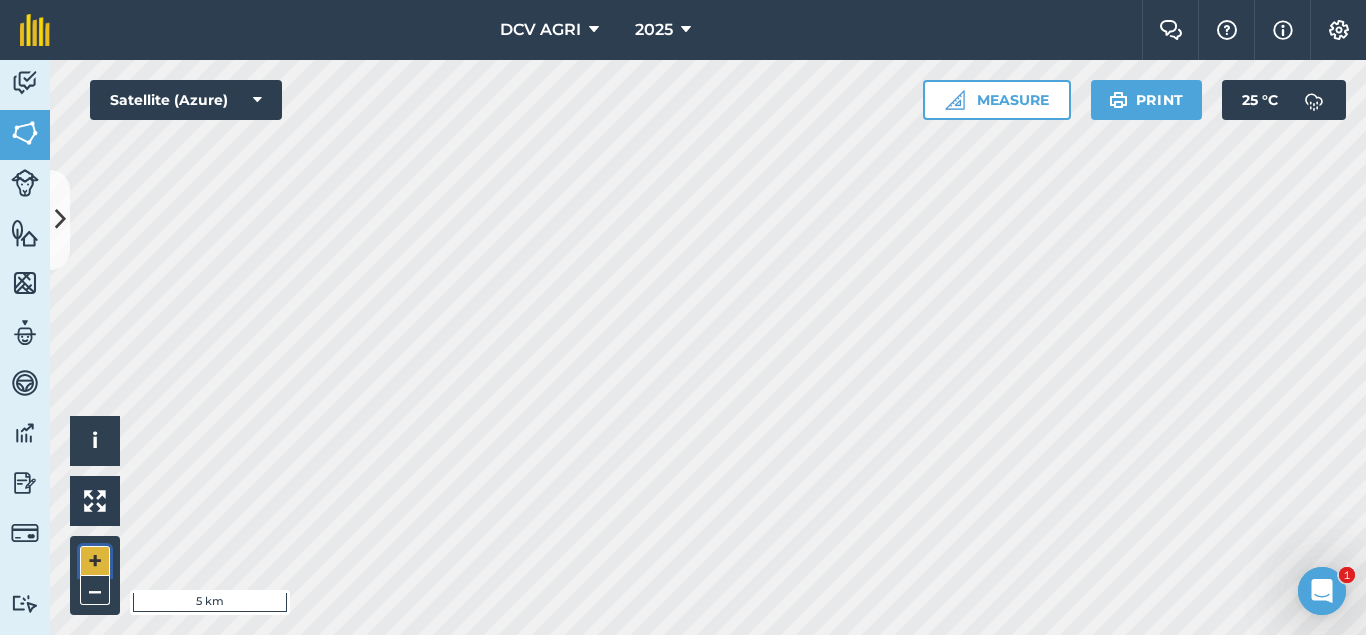 click on "+" at bounding box center (95, 561) 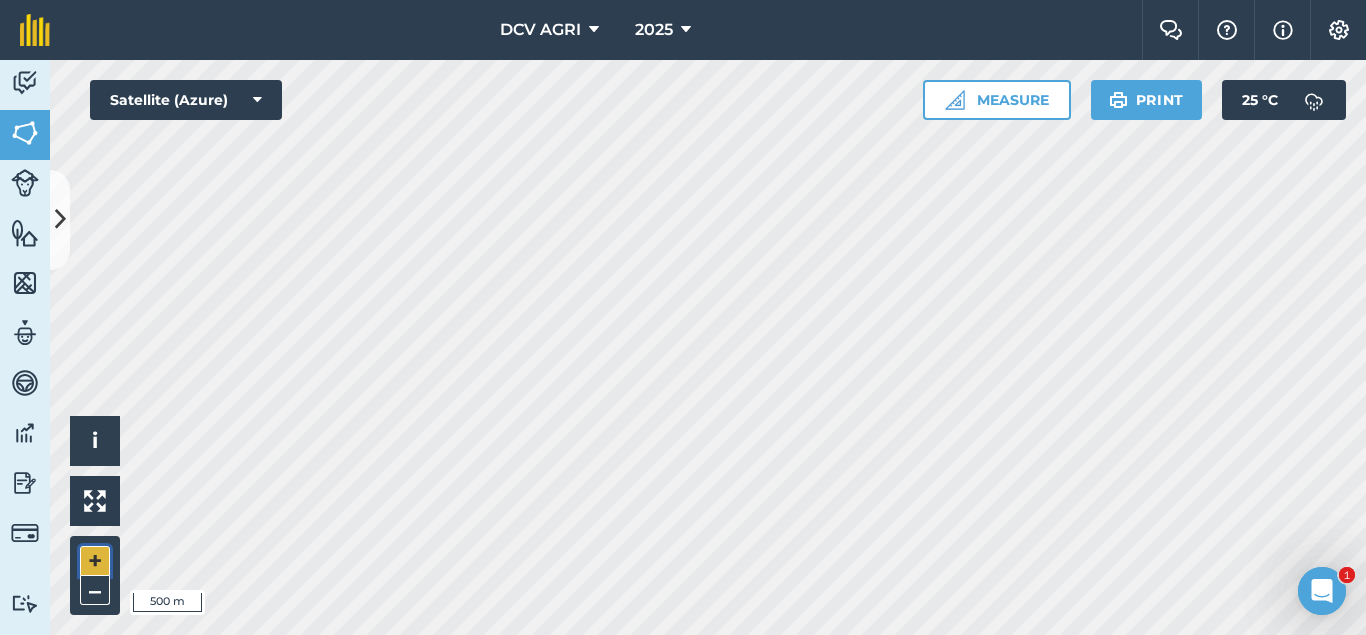 click on "+" at bounding box center (95, 561) 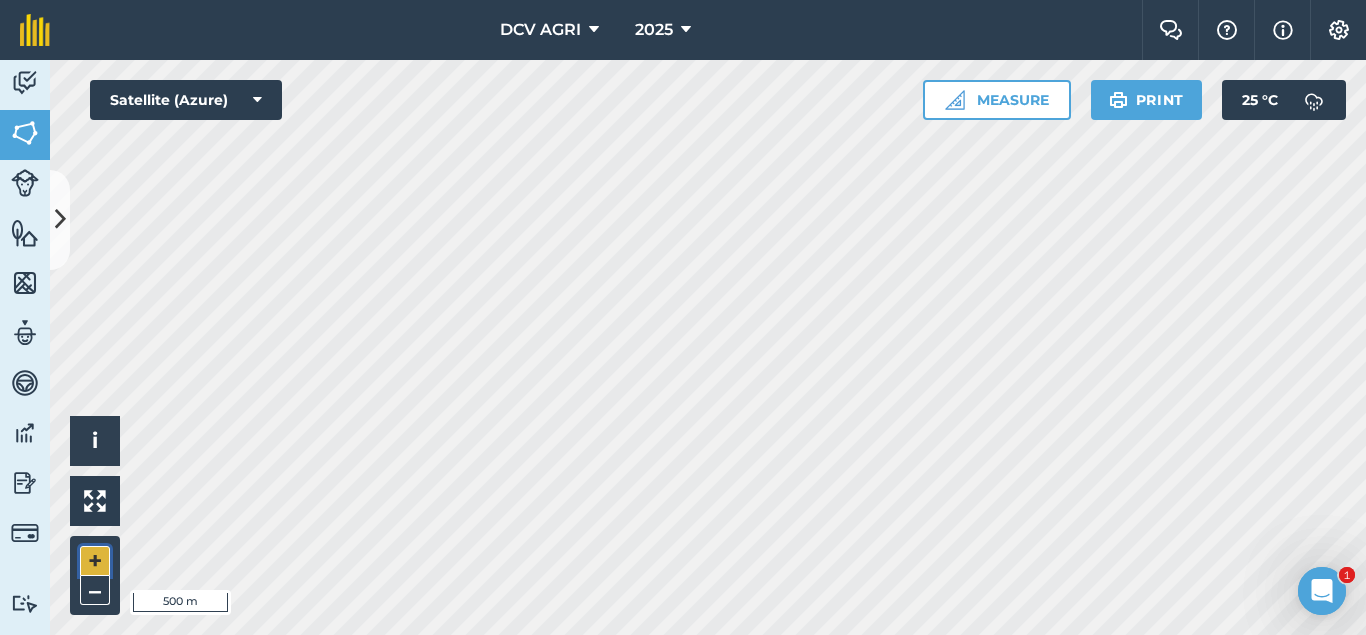 click on "+" at bounding box center (95, 561) 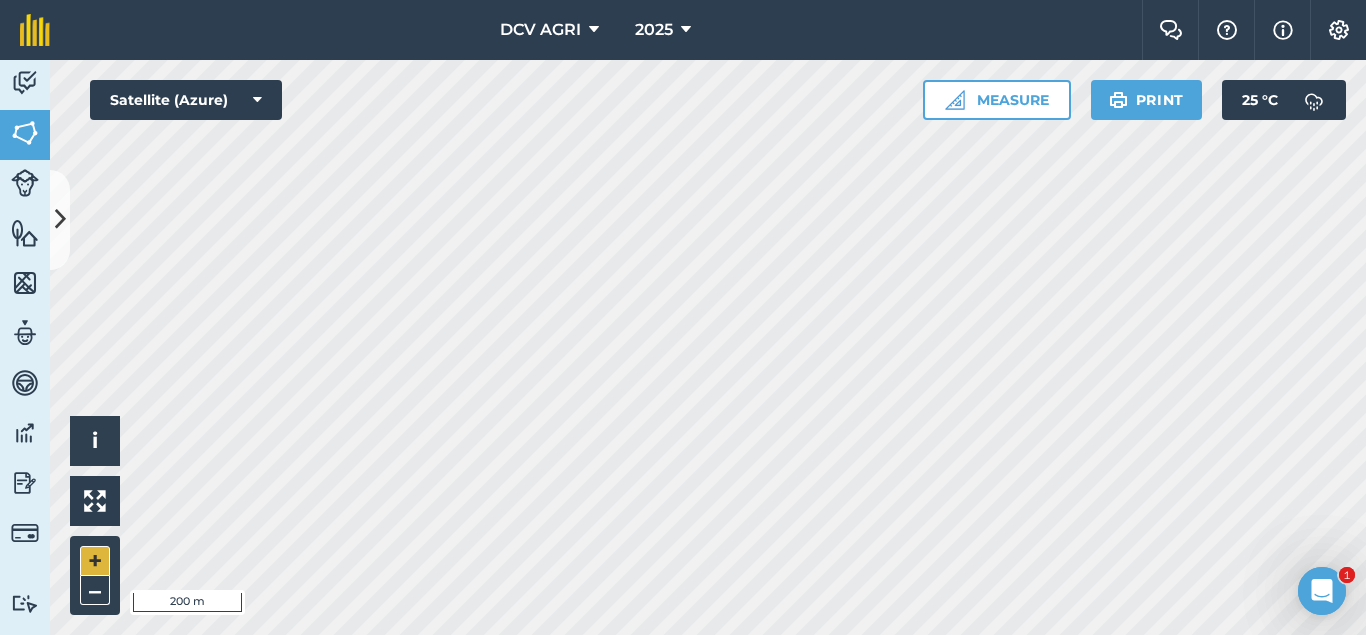 drag, startPoint x: 110, startPoint y: 565, endPoint x: 96, endPoint y: 565, distance: 14 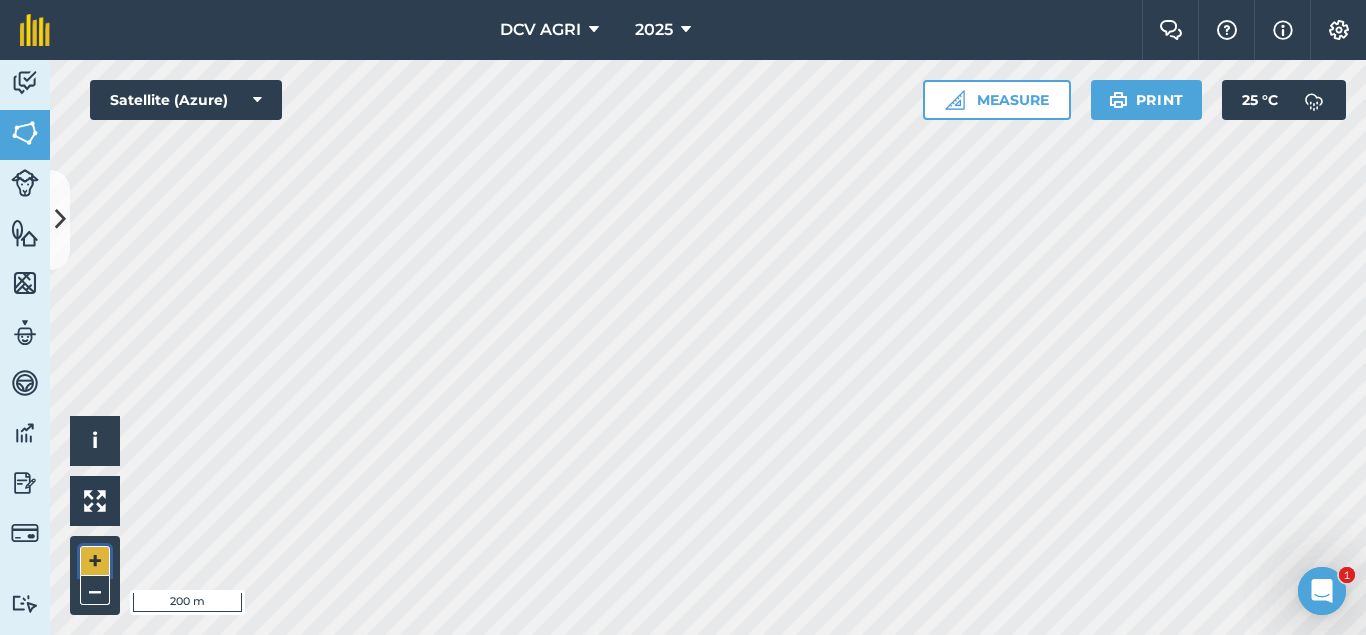 click on "+" at bounding box center (95, 561) 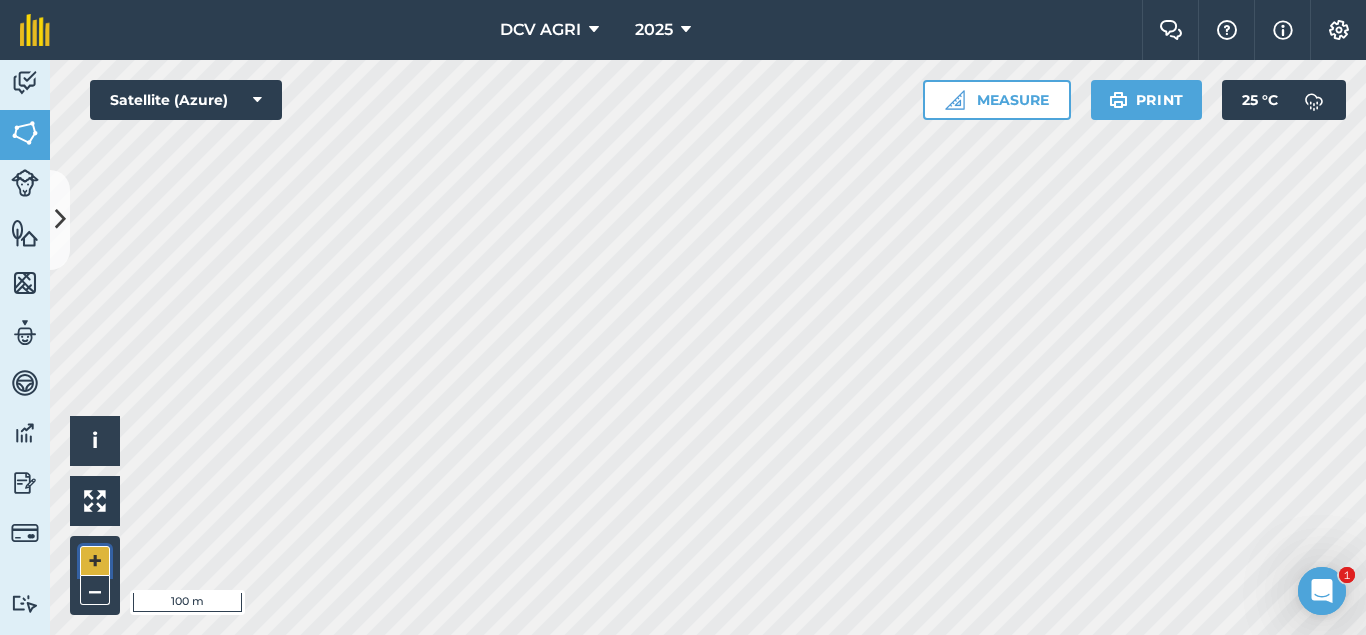 click on "+" at bounding box center (95, 561) 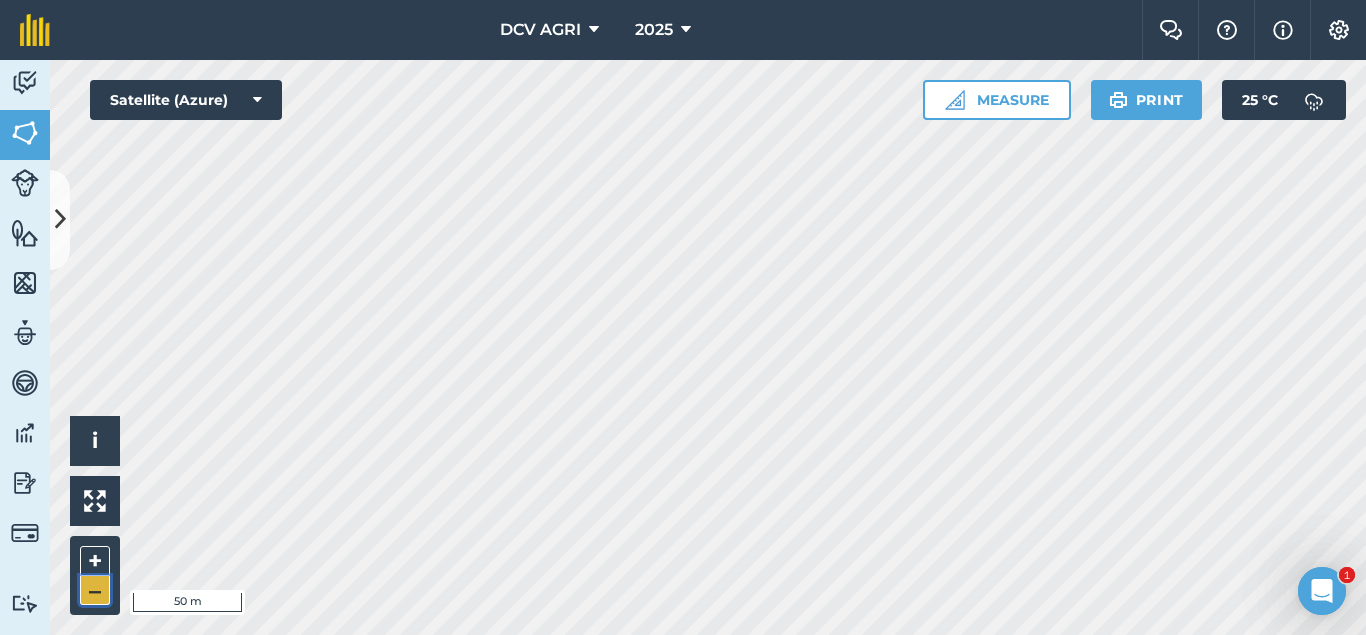 click on "–" at bounding box center [95, 590] 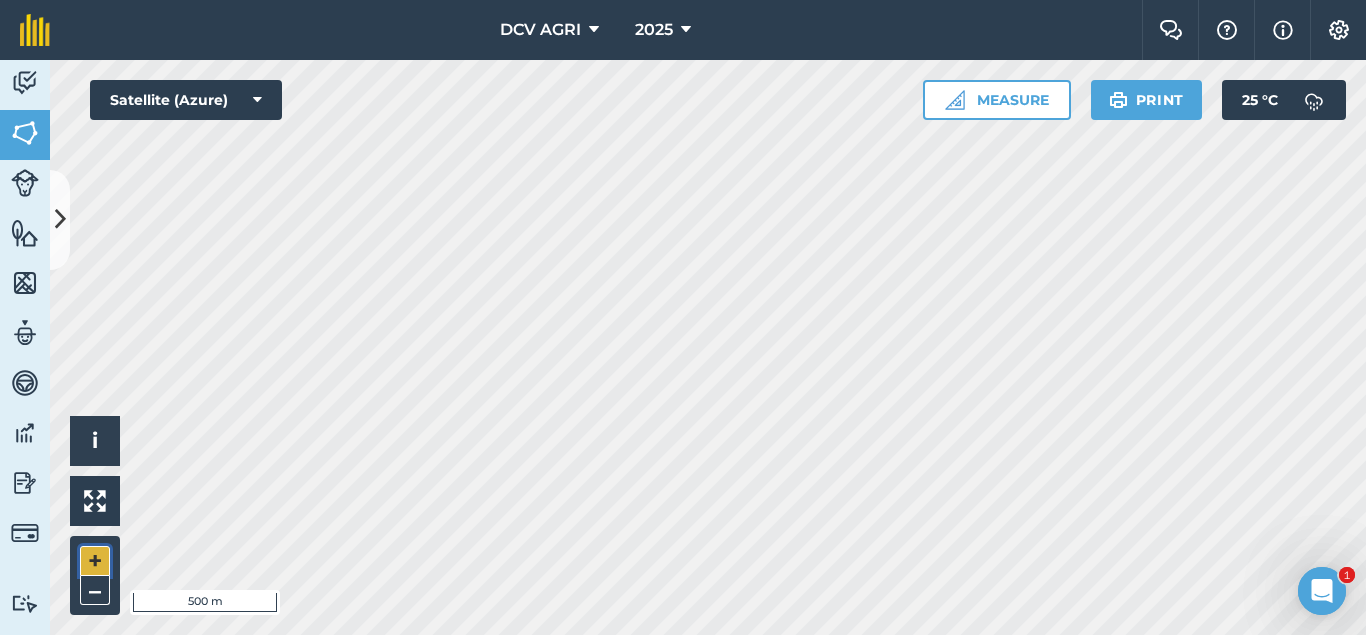 click on "+" at bounding box center [95, 561] 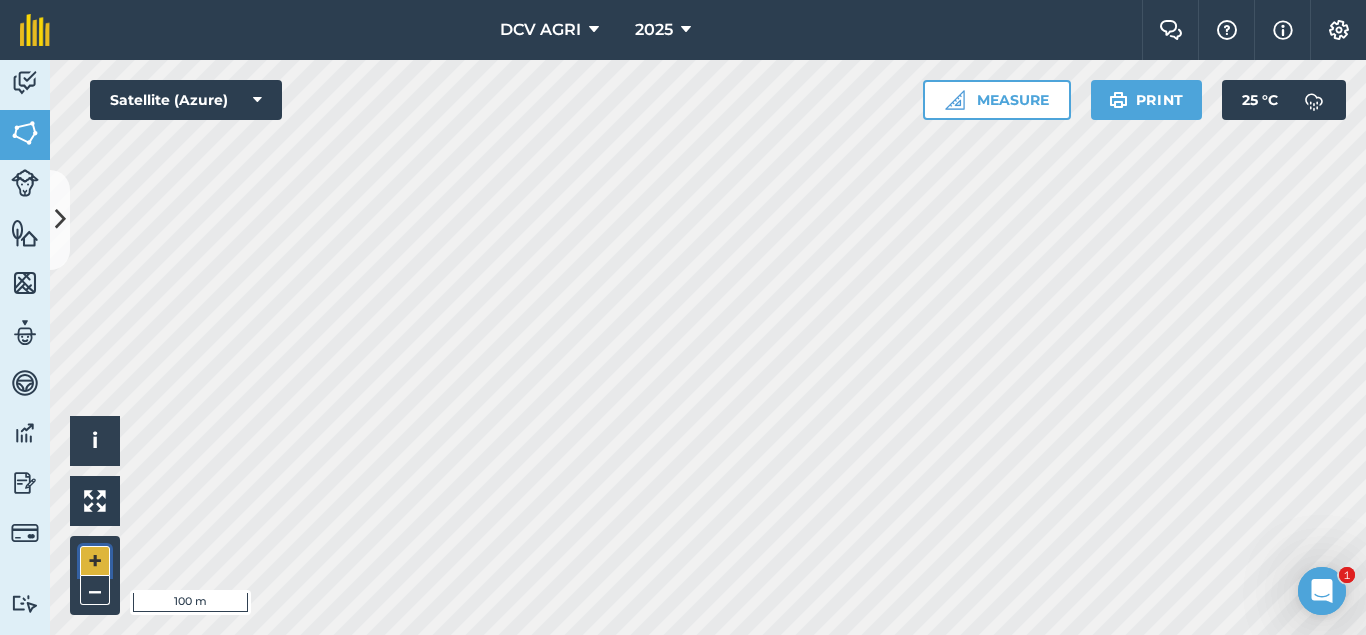 click on "+" at bounding box center (95, 561) 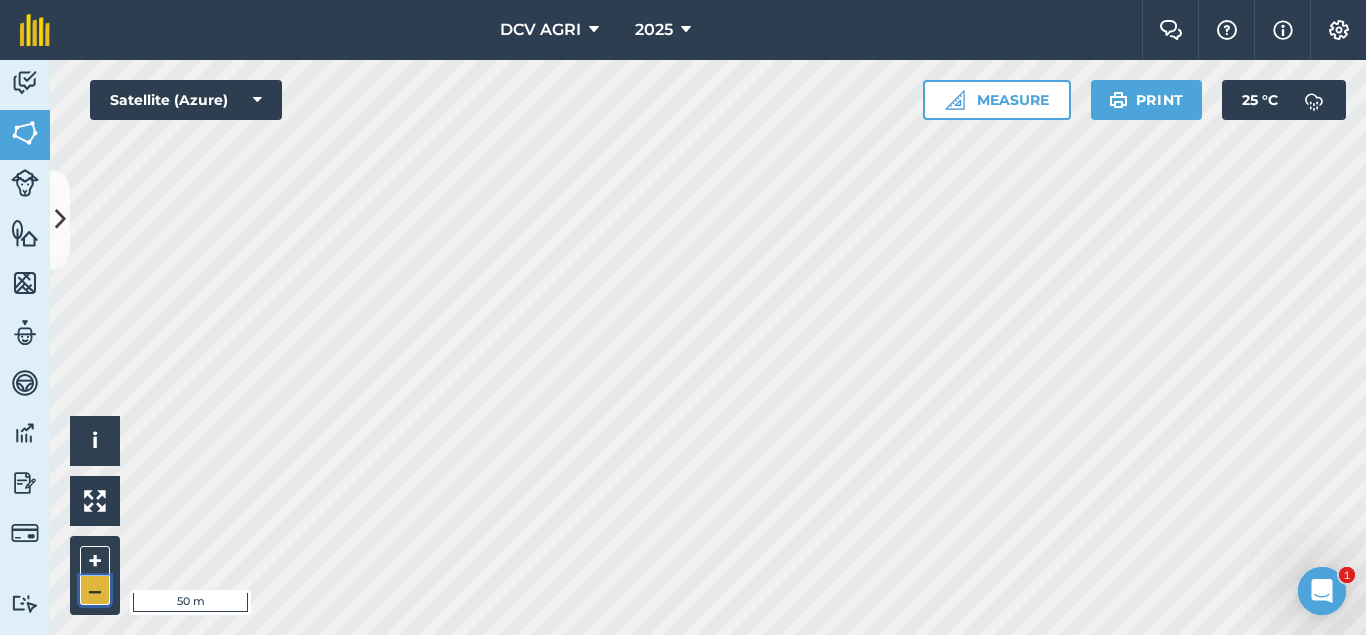 click on "–" at bounding box center (95, 590) 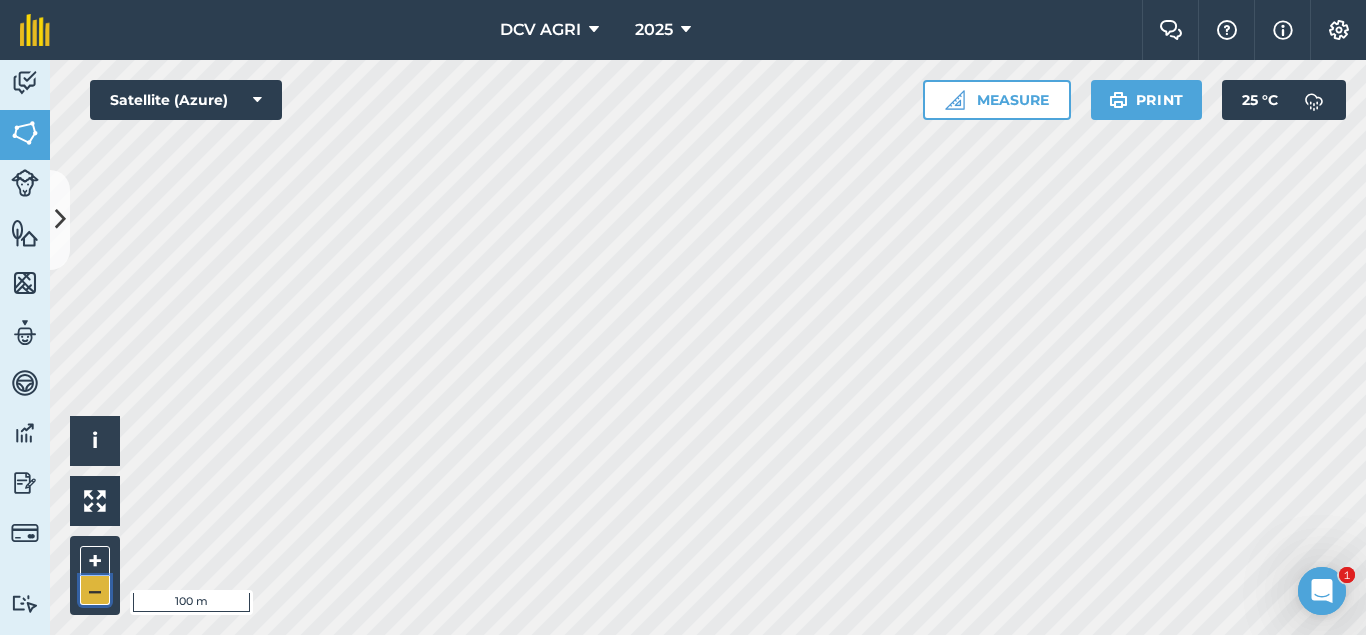 click on "–" at bounding box center (95, 590) 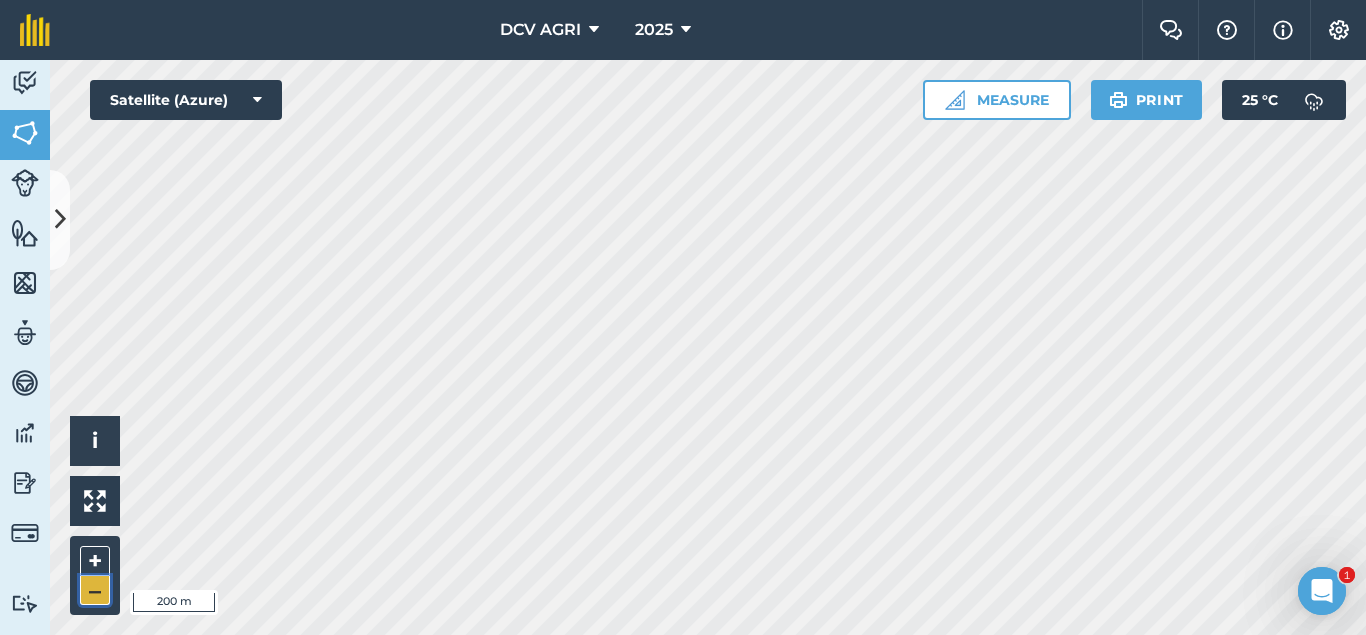 click on "–" at bounding box center (95, 590) 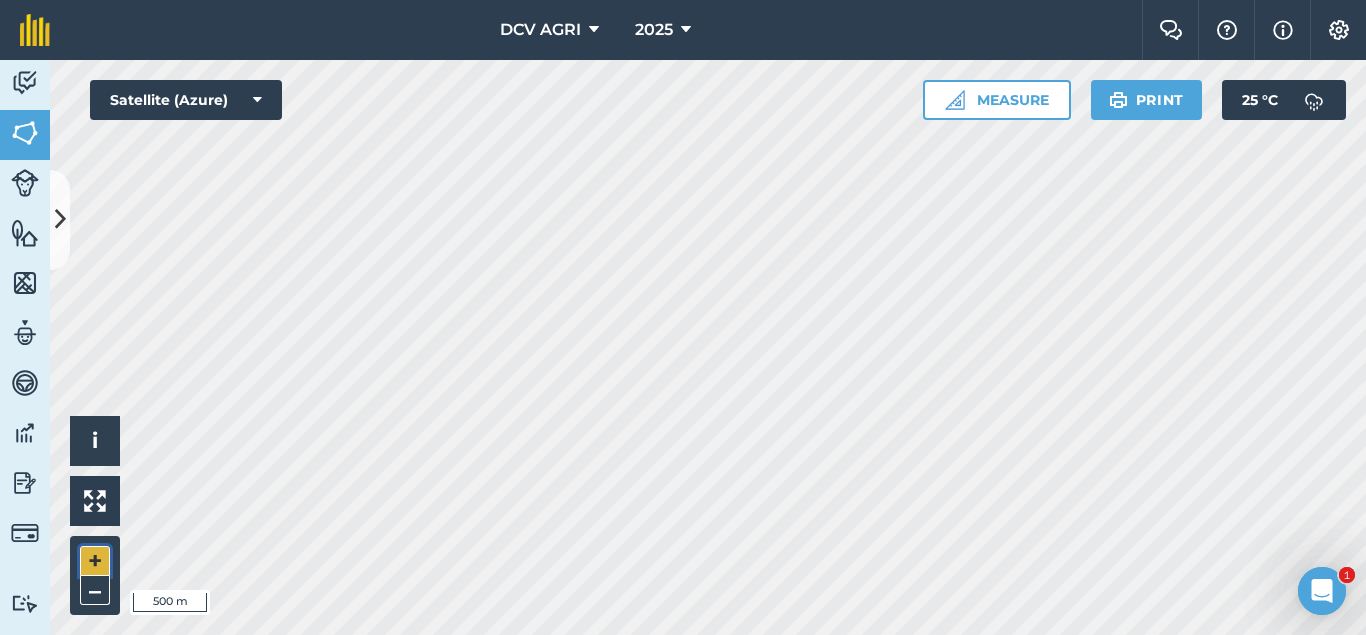 click on "+" at bounding box center [95, 561] 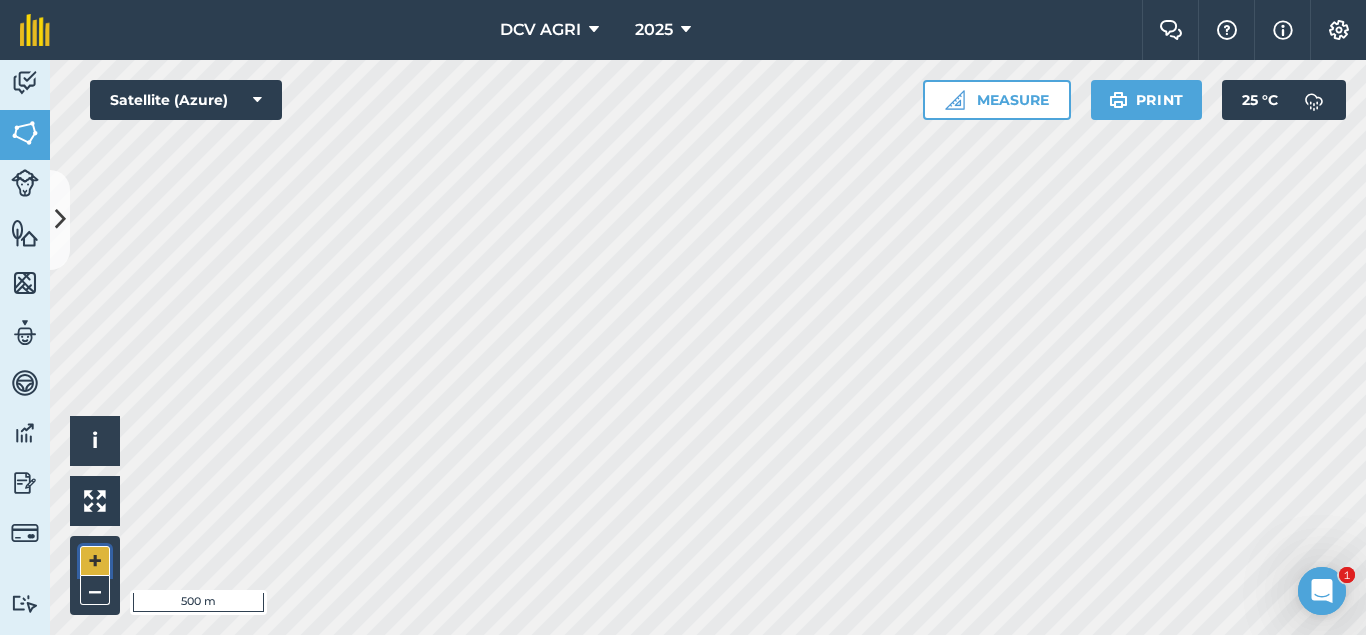 click on "+" at bounding box center [95, 561] 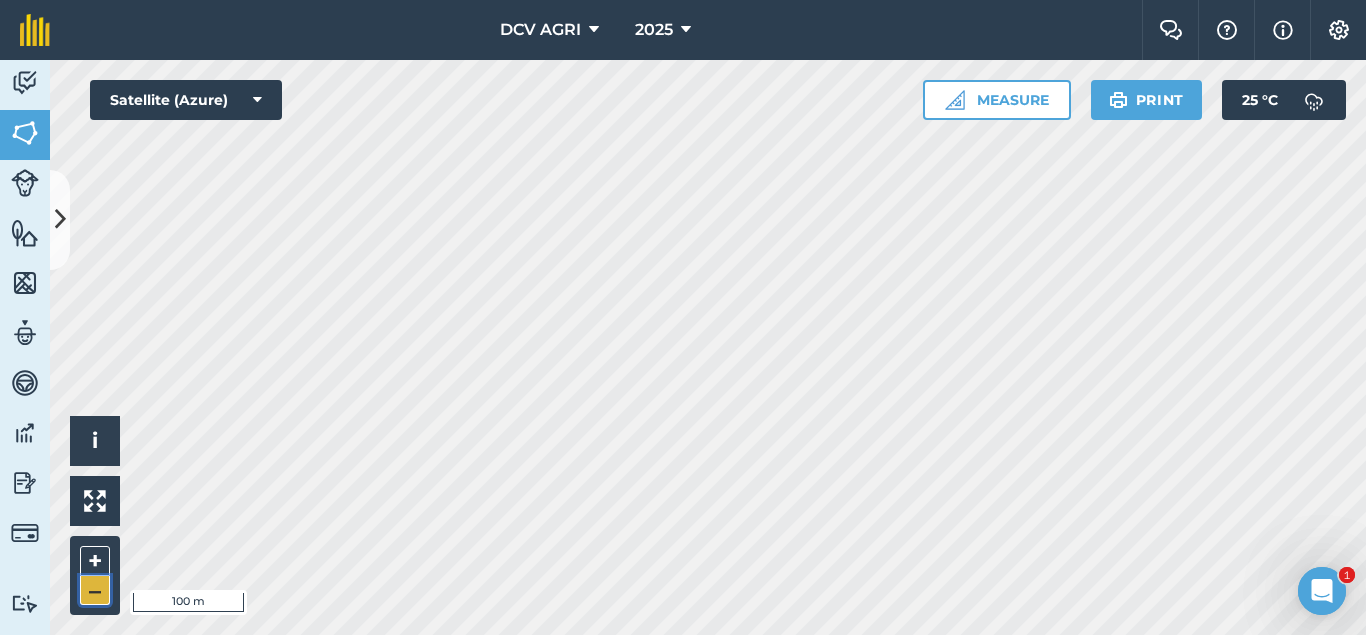 click on "–" at bounding box center (95, 590) 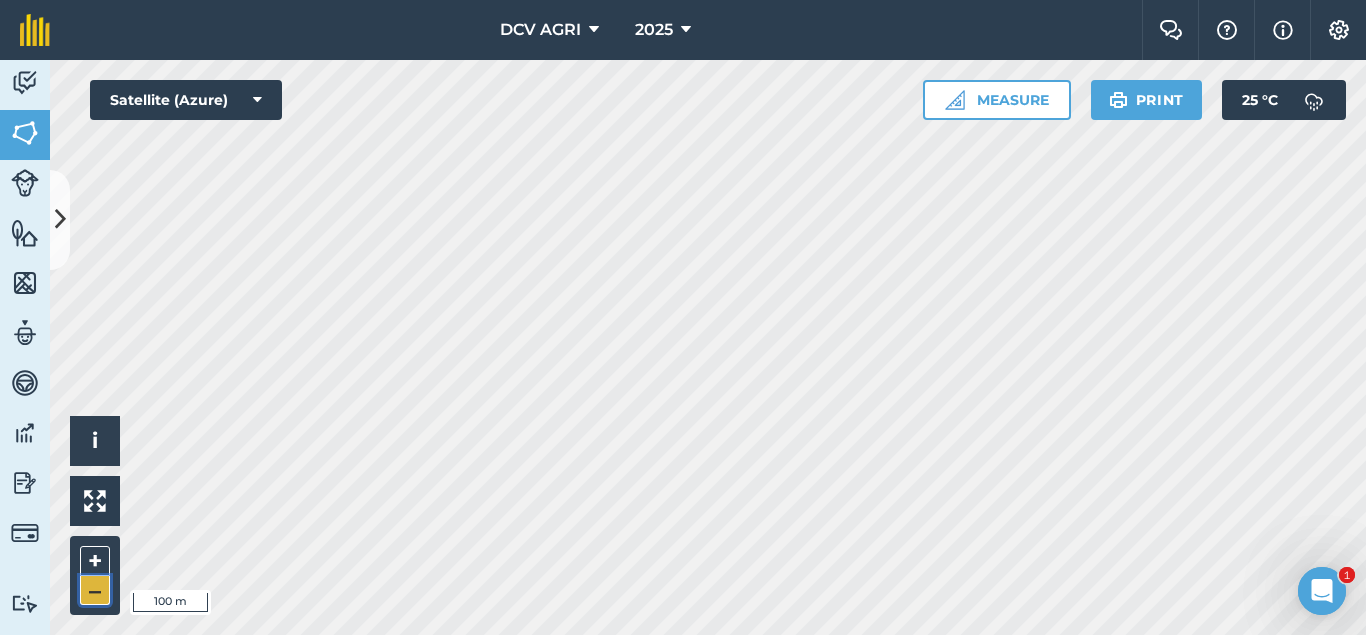 click on "–" at bounding box center (95, 590) 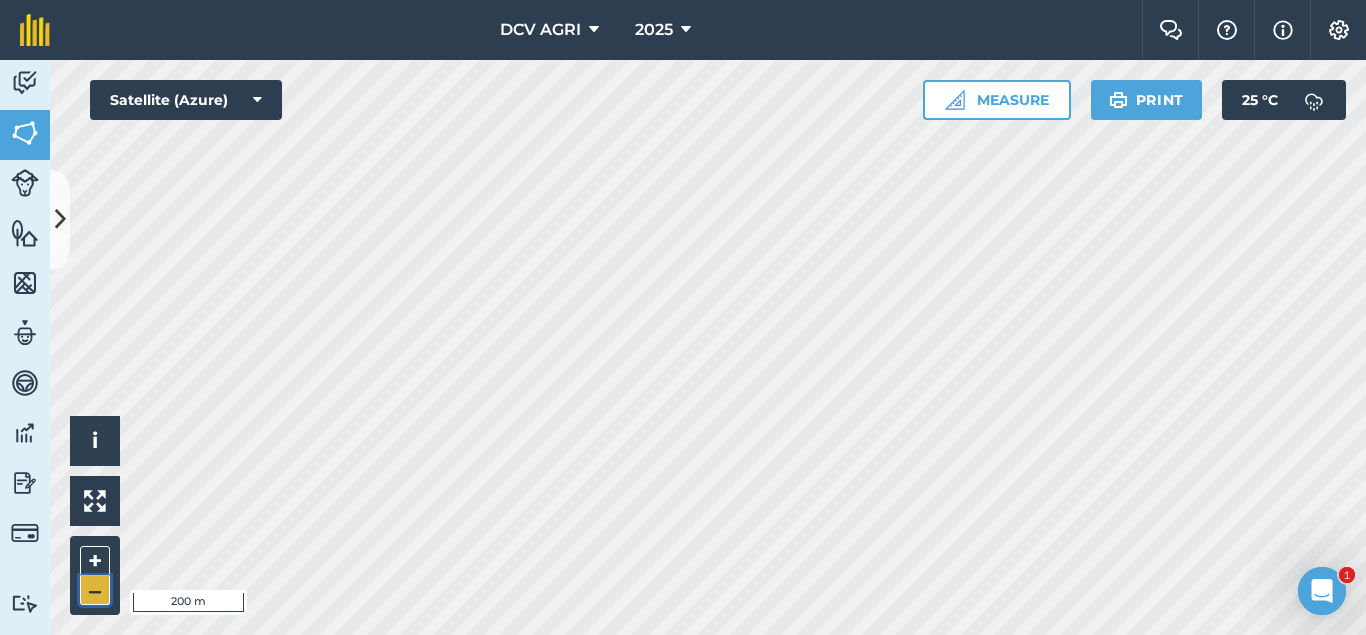 click on "–" at bounding box center [95, 590] 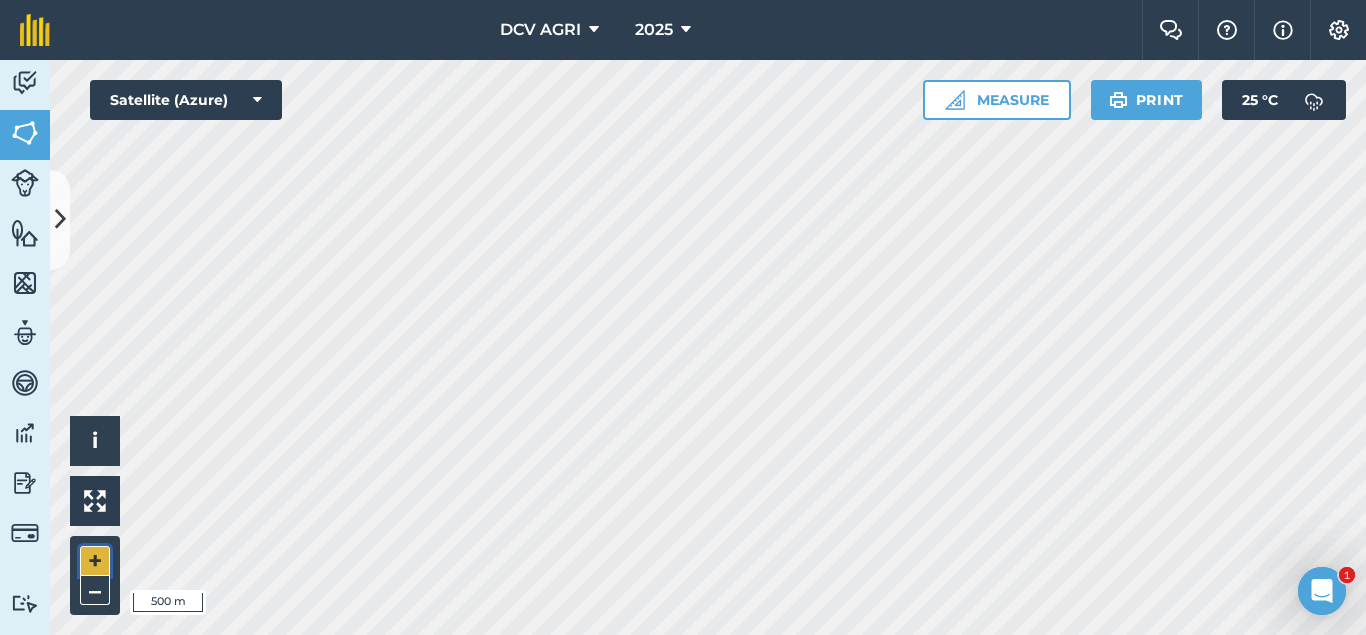 click on "+" at bounding box center (95, 561) 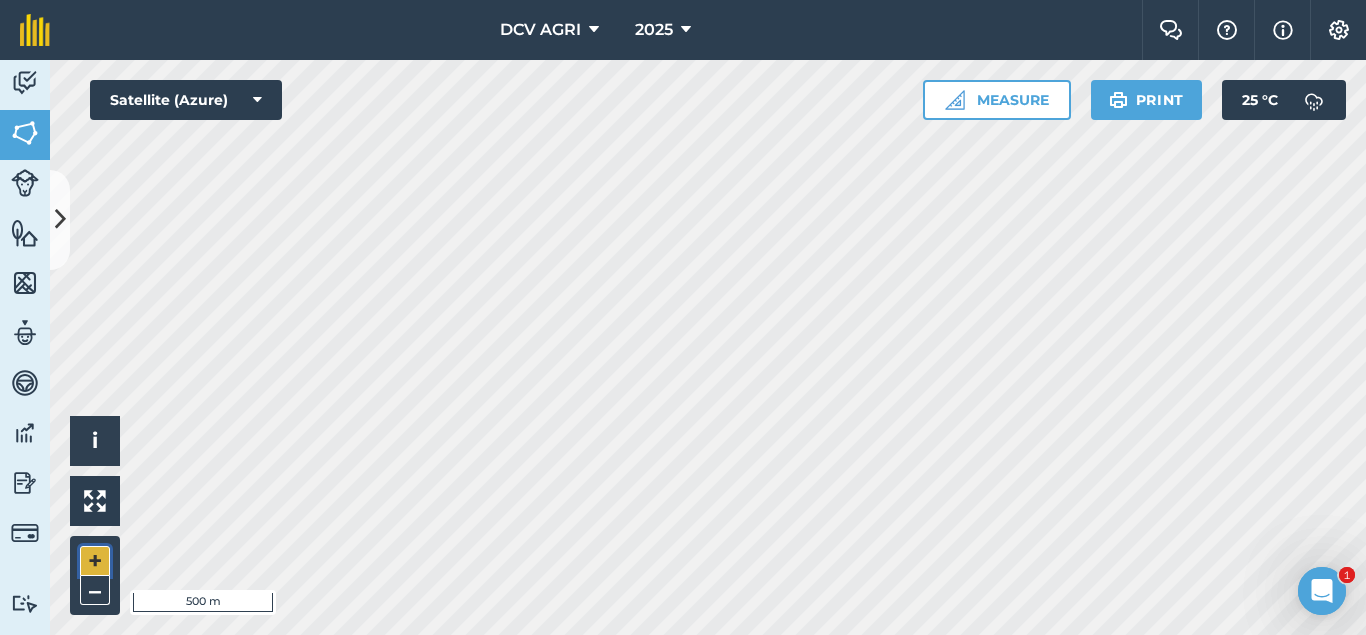 click on "+" at bounding box center [95, 561] 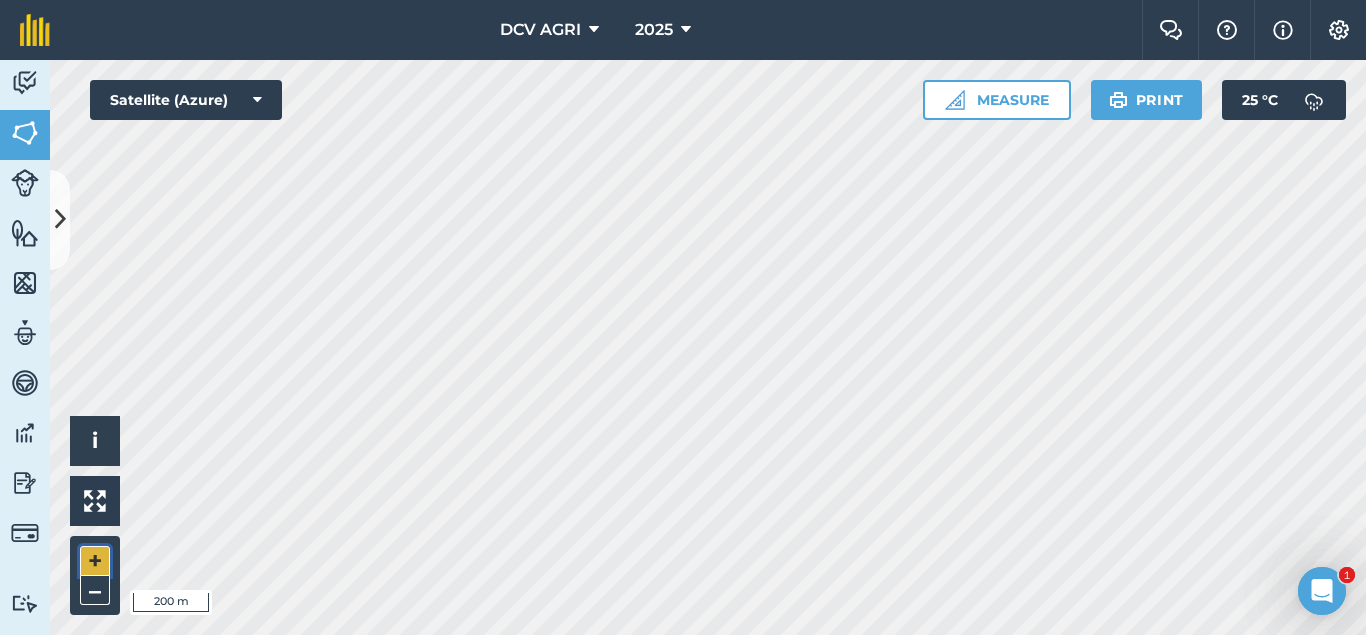 click on "+" at bounding box center [95, 561] 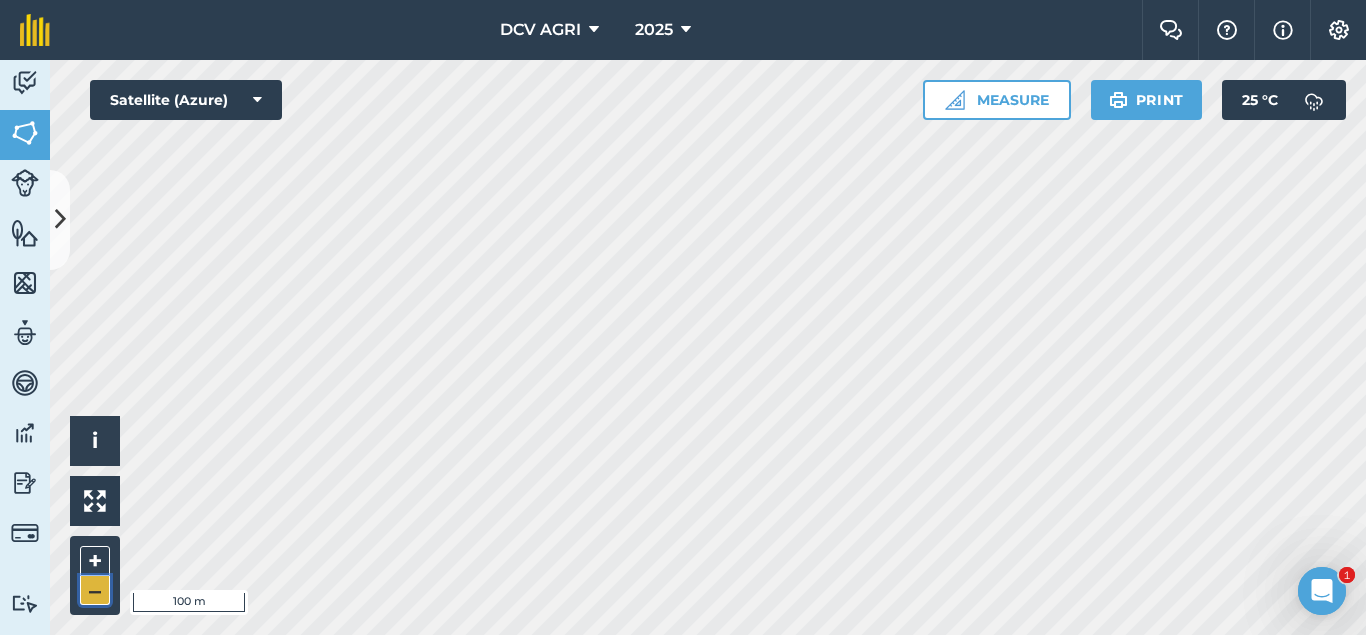 click on "–" at bounding box center (95, 590) 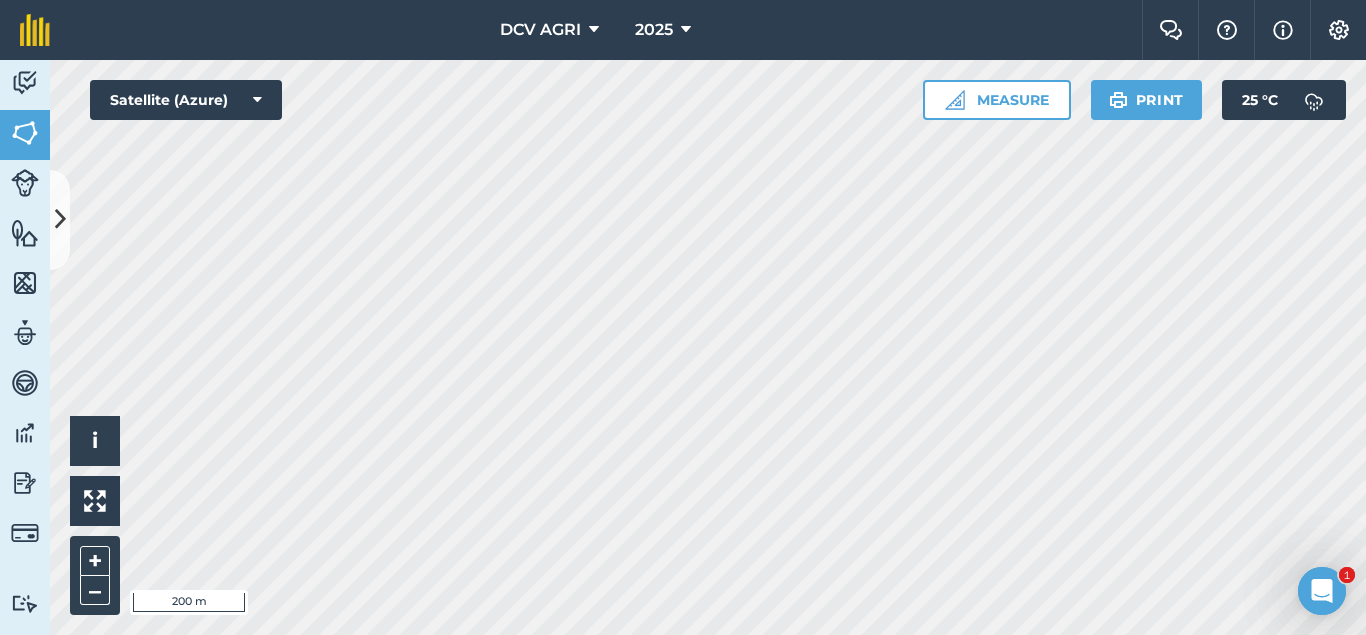 click on "DCV AGRI 2025 Farm Chat Help Info Settings DCV AGRI  -  2025 Reproduced with the permission of  Microsoft Printed on  [DATE] Field usages No usage set 011 HILUCTUGAN 012 KANAWAGAN 013 [GEOGRAPHIC_DATA] 014 POBLACION 021 ESTRERA 022 SAGKA 023 [GEOGRAPHIC_DATA]-O 024 [GEOGRAPHIC_DATA] 031 [GEOGRAPHIC_DATA] 032 [GEOGRAPHIC_DATA] 033 AGUITING 034 CANUCHI 041 MATICA-A 042 KADAUHAN 051 CAGBUHANGIN 052 CATAYUM 061 BAILAN 062 [GEOGRAPHIC_DATA][PERSON_NAME] 063 TIPIK 064 CATMON 065 SABANG BA-O 066 [PERSON_NAME] 070 [PERSON_NAME] 071 COLISAO 081 DONGHOL 083 SUMANGA 084 PATAG 090 IPIL BILLET - FEB BILLET - JAN CAPAHI CUTBACKED END OF CONTRACT H0- POOR STAND H0-FOR LOADING H0-HARVEST COMPLETED H0-HARVESTED PARTIAL H0-PLOW OUT H0-PLOWED H1-JAN H10-OCT H11-NOV H12-DEC H2-FEB H3-MAR H4-APR H5-MAY H6-JUN H7-[DATE] H8-AUG H9-SEPT H9-SEPT MANUAL - FEB MANUAL - JAN NO FLY ZONE NOT ACCESSIBLE Other Other PLANT CANE PROJECTED NURSERY R1 R10 R2 R3 R4 R5 R6 SUGARCANE TPH 30 TPH 40 TPH 50 TPH 60 TPH 70 TPH 80 V 01-105 V 02-247 V 03-171 V 07-195 V 07-66 V 08-57 V 1683 / 07-66 V 2002-0359 V 2003-1895 V 84-524" at bounding box center (683, 317) 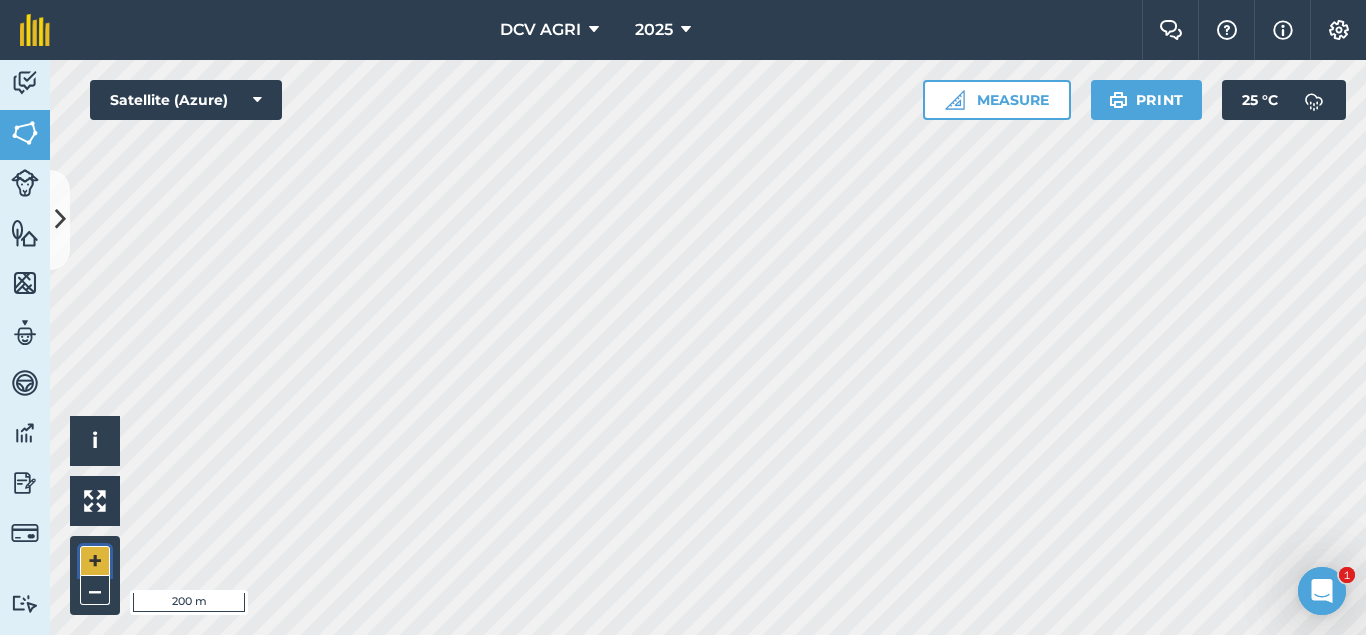 click on "+" at bounding box center (95, 561) 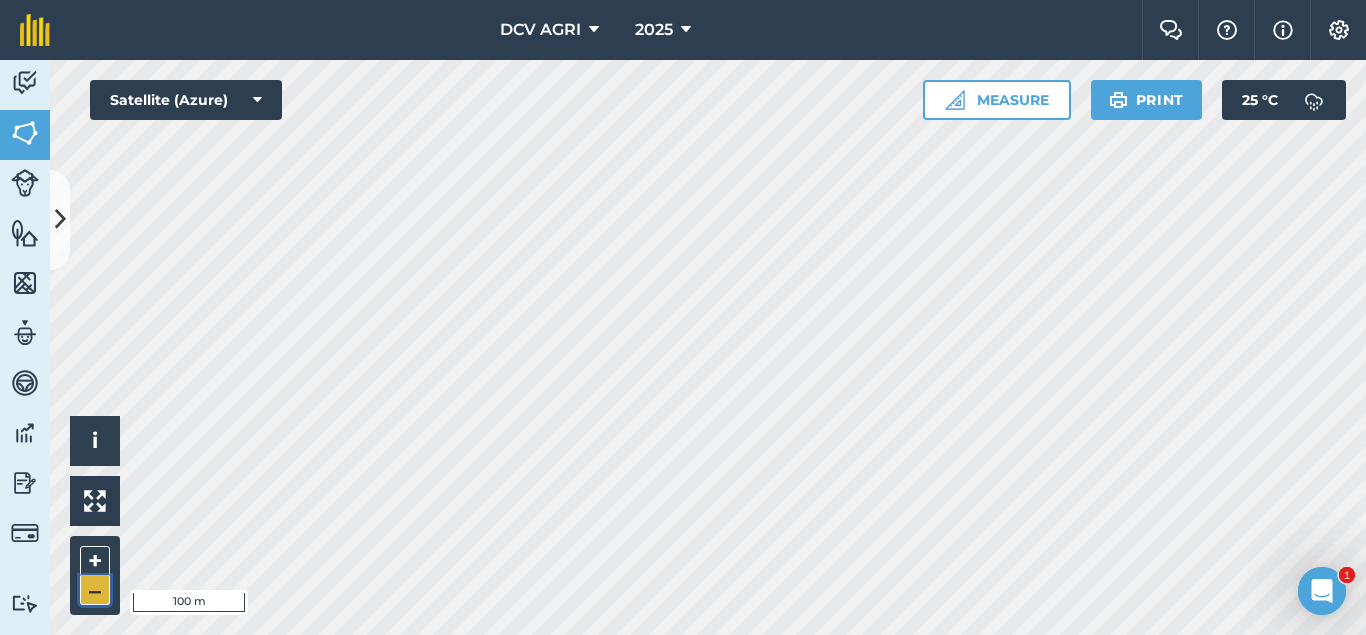 click on "–" at bounding box center (95, 590) 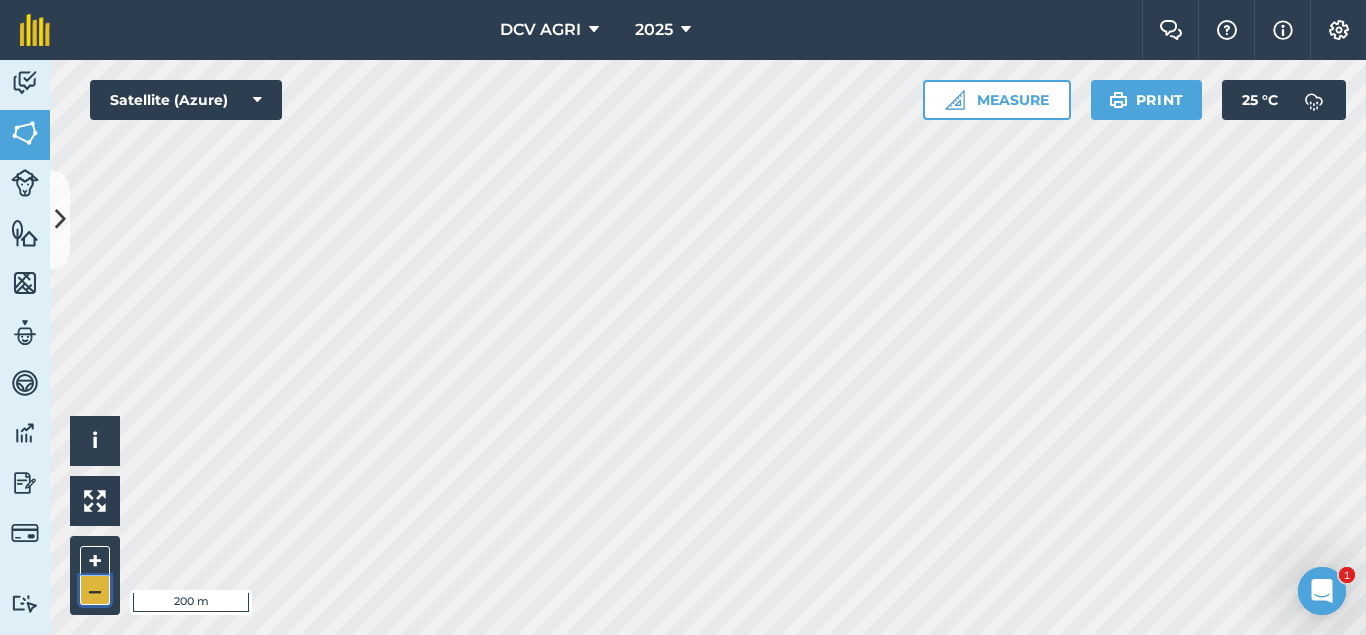 click on "–" at bounding box center [95, 590] 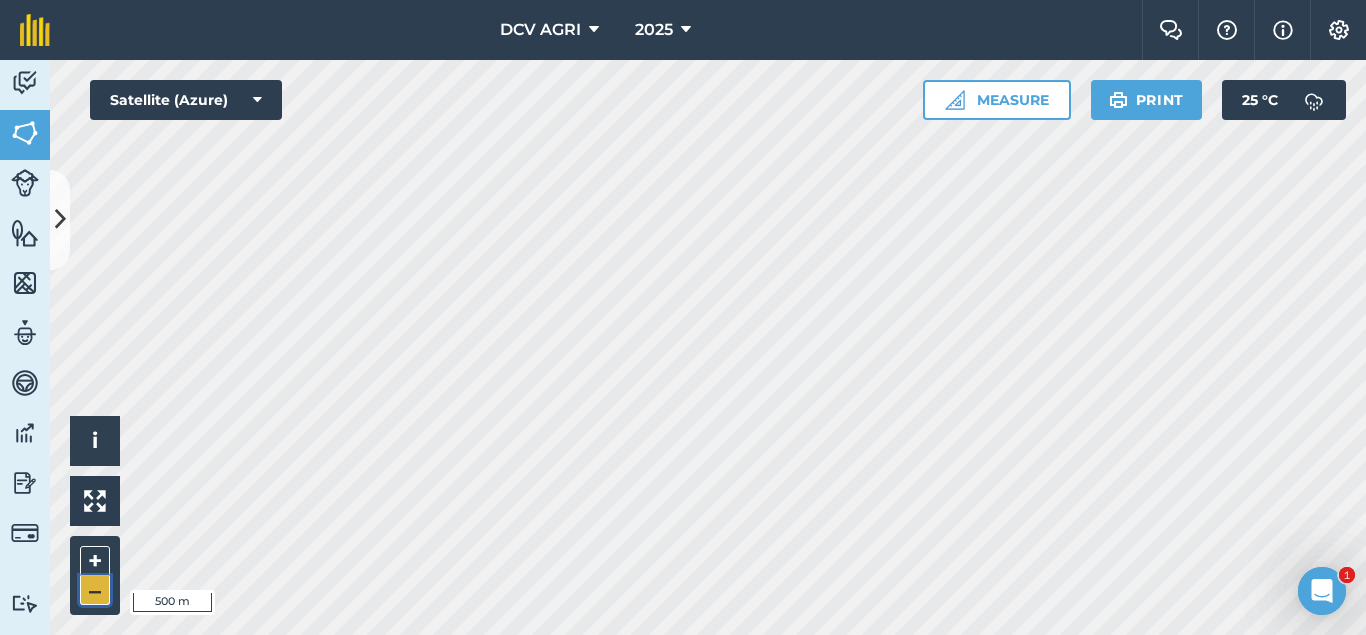 click on "–" at bounding box center (95, 590) 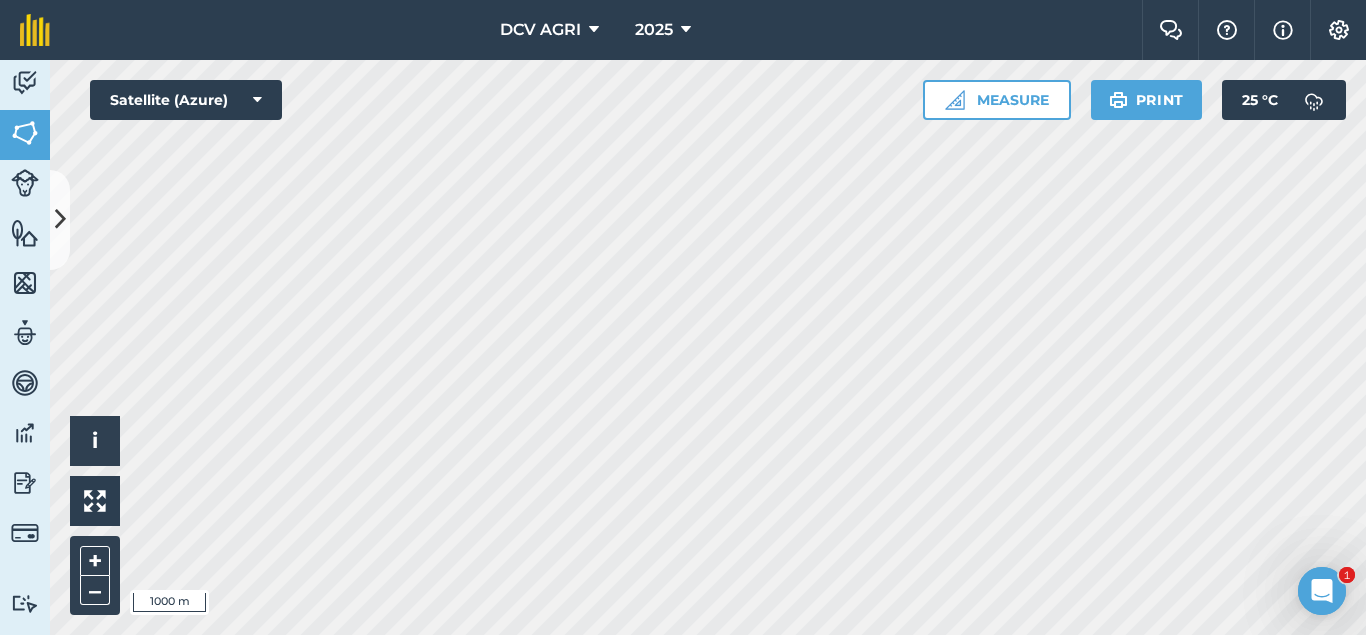 click on "DCV AGRI 2025 Farm Chat Help Info Settings DCV AGRI  -  2025 Reproduced with the permission of  Microsoft Printed on  [DATE] Field usages No usage set 011 HILUCTUGAN 012 KANAWAGAN 013 [GEOGRAPHIC_DATA] 014 POBLACION 021 ESTRERA 022 SAGKA 023 [GEOGRAPHIC_DATA]-O 024 [GEOGRAPHIC_DATA] 031 [GEOGRAPHIC_DATA] 032 [GEOGRAPHIC_DATA] 033 AGUITING 034 CANUCHI 041 MATICA-A 042 KADAUHAN 051 CAGBUHANGIN 052 CATAYUM 061 BAILAN 062 [GEOGRAPHIC_DATA][PERSON_NAME] 063 TIPIK 064 CATMON 065 SABANG BA-O 066 [PERSON_NAME] 070 [PERSON_NAME] 071 COLISAO 081 DONGHOL 083 SUMANGA 084 PATAG 090 IPIL BILLET - FEB BILLET - JAN CAPAHI CUTBACKED END OF CONTRACT H0- POOR STAND H0-FOR LOADING H0-HARVEST COMPLETED H0-HARVESTED PARTIAL H0-PLOW OUT H0-PLOWED H1-JAN H10-OCT H11-NOV H12-DEC H2-FEB H3-MAR H4-APR H5-MAY H6-JUN H7-[DATE] H8-AUG H9-SEPT H9-SEPT MANUAL - FEB MANUAL - JAN NO FLY ZONE NOT ACCESSIBLE Other Other PLANT CANE PROJECTED NURSERY R1 R10 R2 R3 R4 R5 R6 SUGARCANE TPH 30 TPH 40 TPH 50 TPH 60 TPH 70 TPH 80 V 01-105 V 02-247 V 03-171 V 07-195 V 07-66 V 08-57 V 1683 / 07-66 V 2002-0359 V 2003-1895 V 84-524" at bounding box center (683, 317) 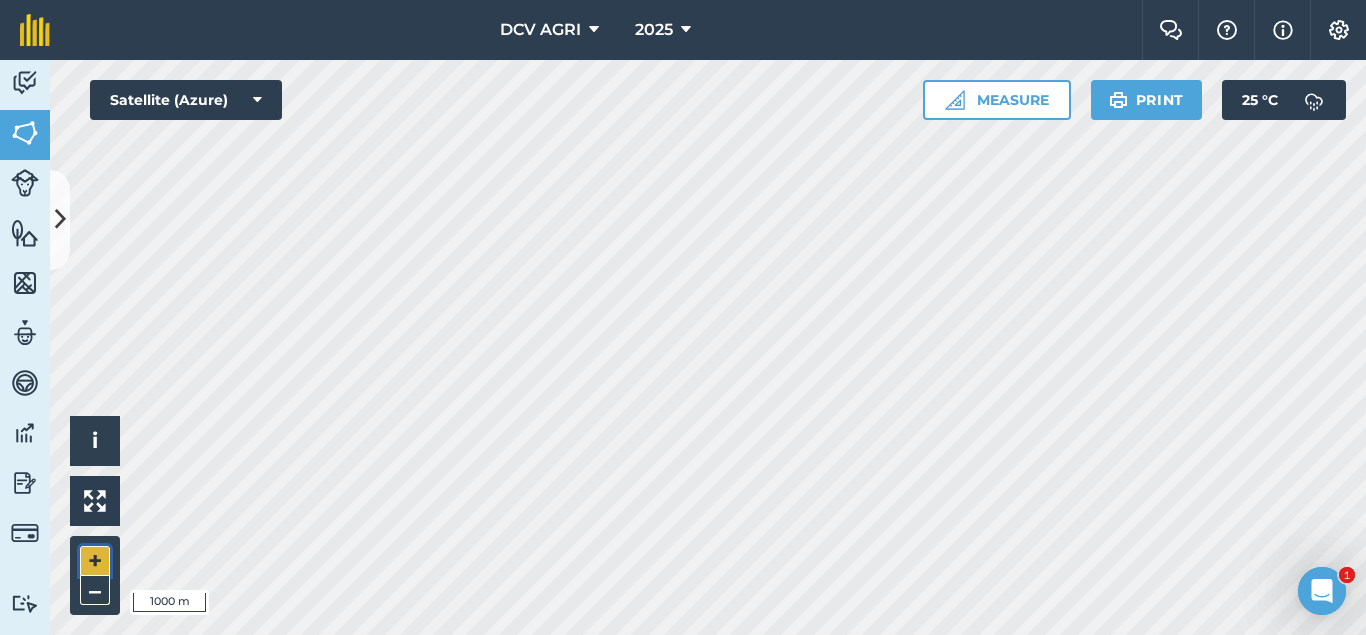 click on "+" at bounding box center [95, 561] 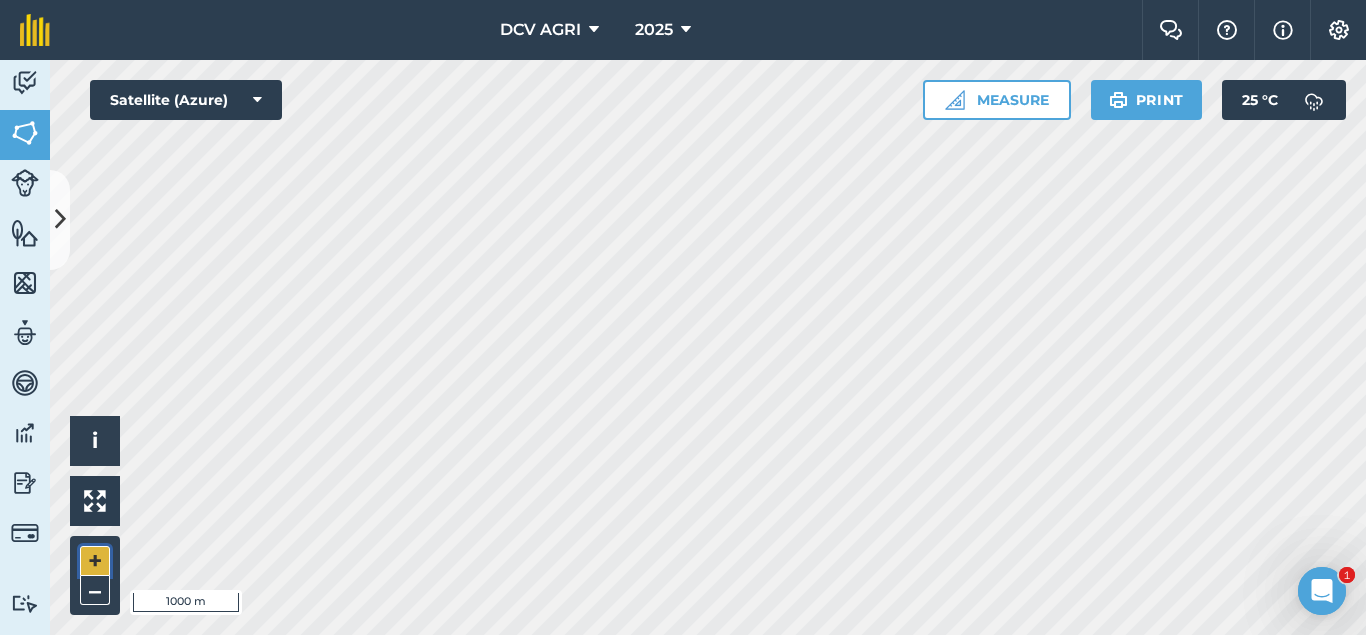 click on "+" at bounding box center [95, 561] 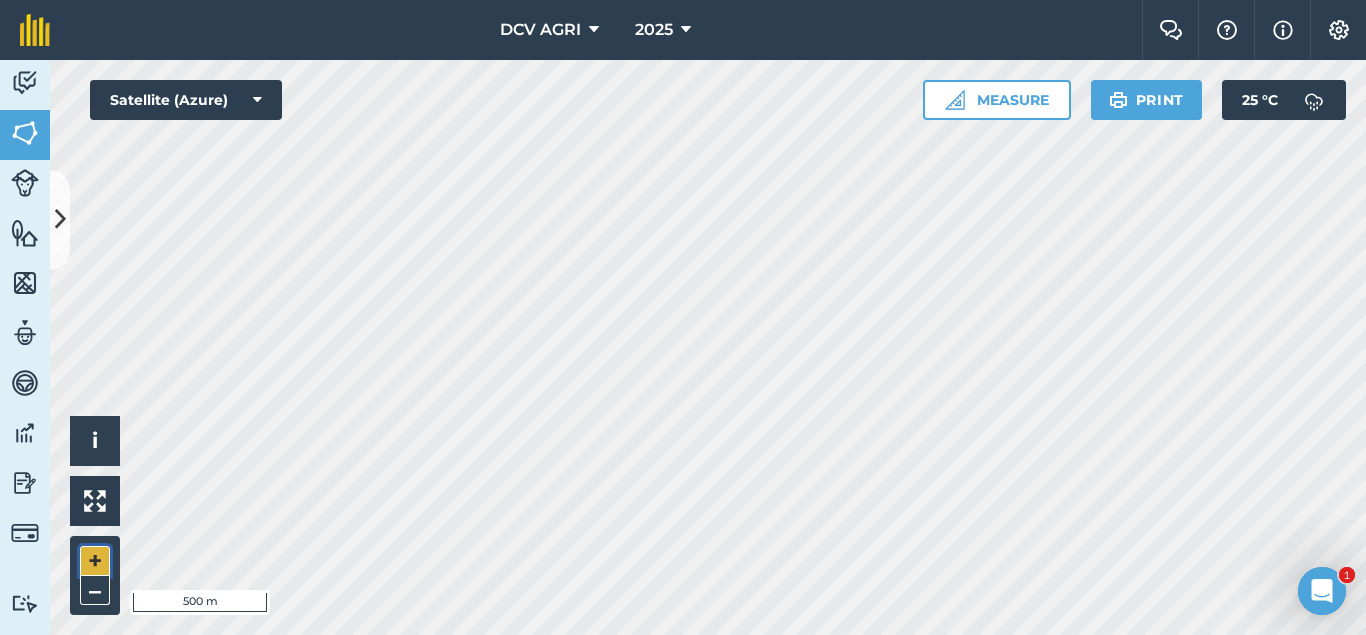 click on "+" at bounding box center (95, 561) 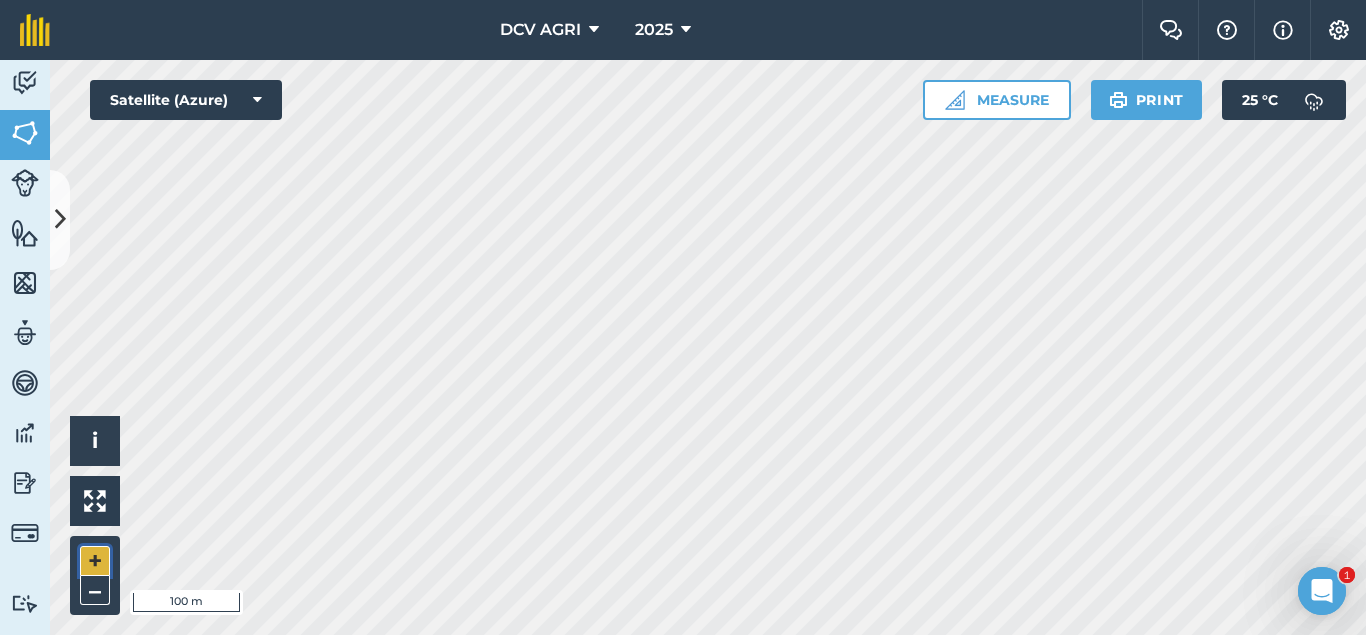 click on "+" at bounding box center (95, 561) 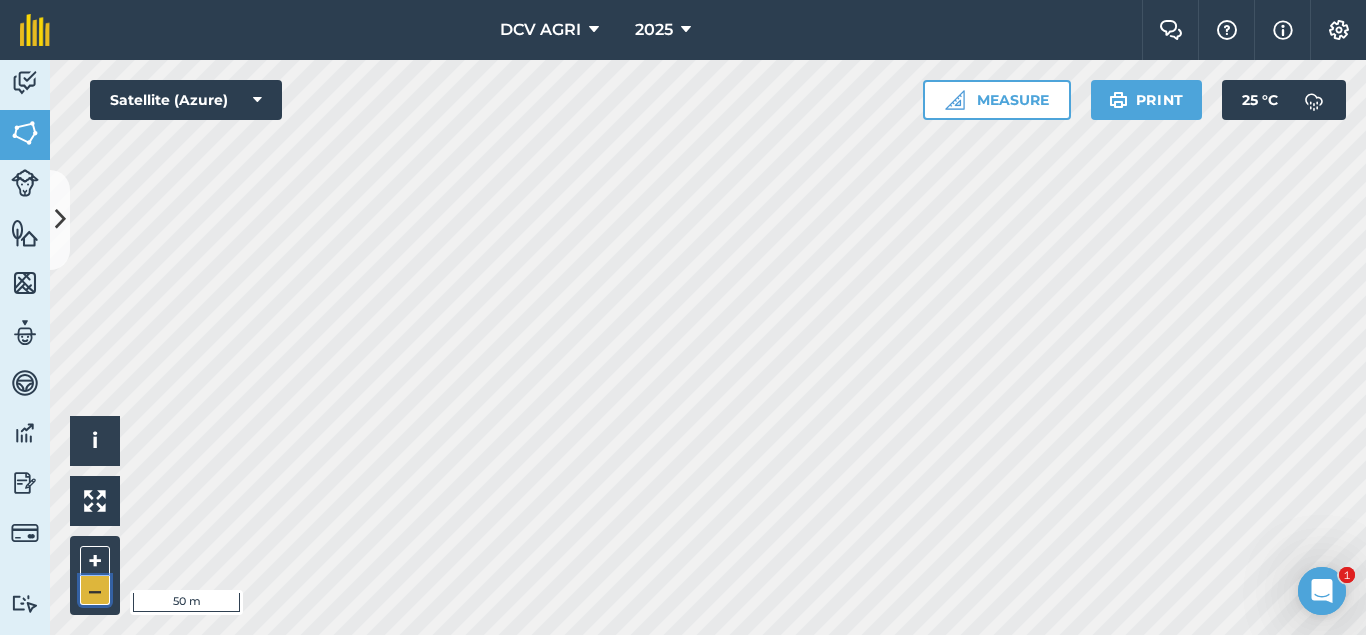 click on "–" at bounding box center [95, 590] 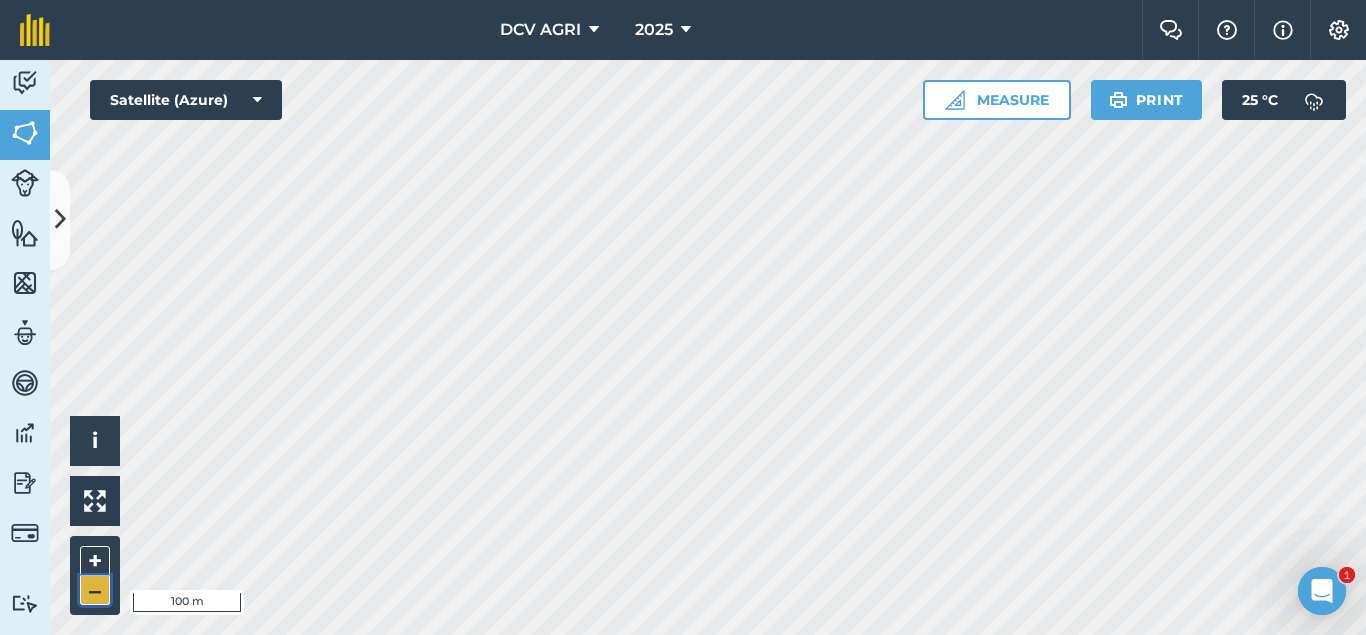 click on "–" at bounding box center [95, 590] 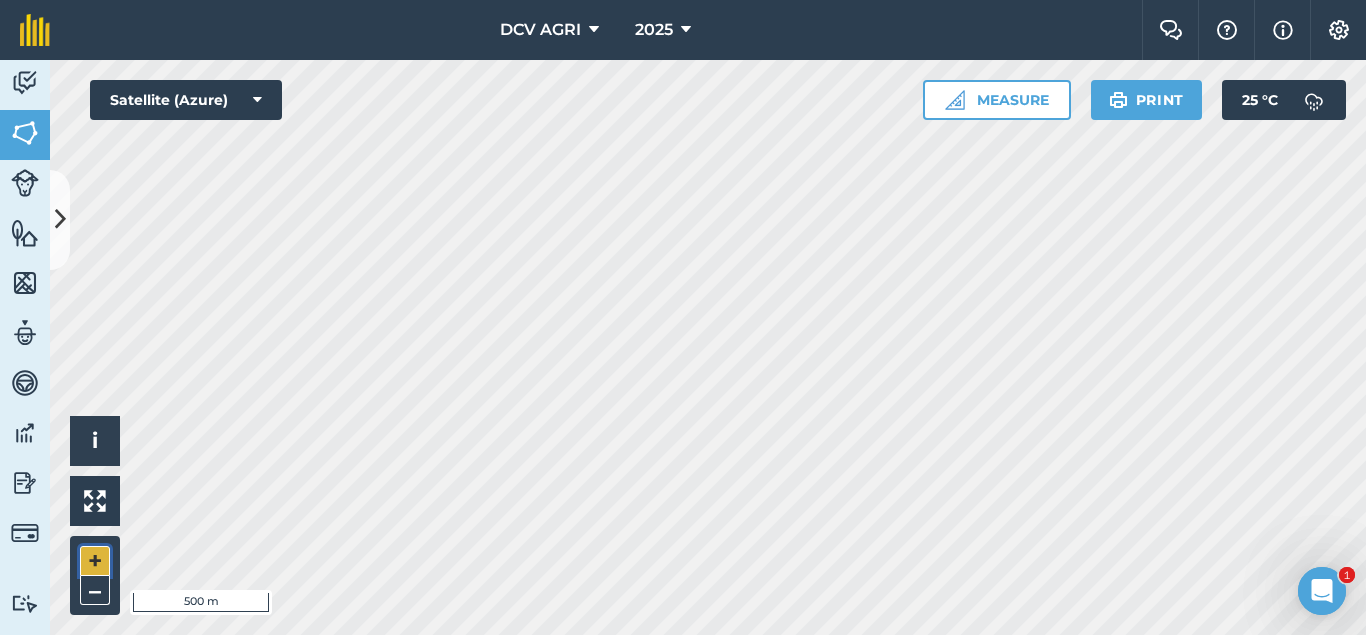 click on "+" at bounding box center [95, 561] 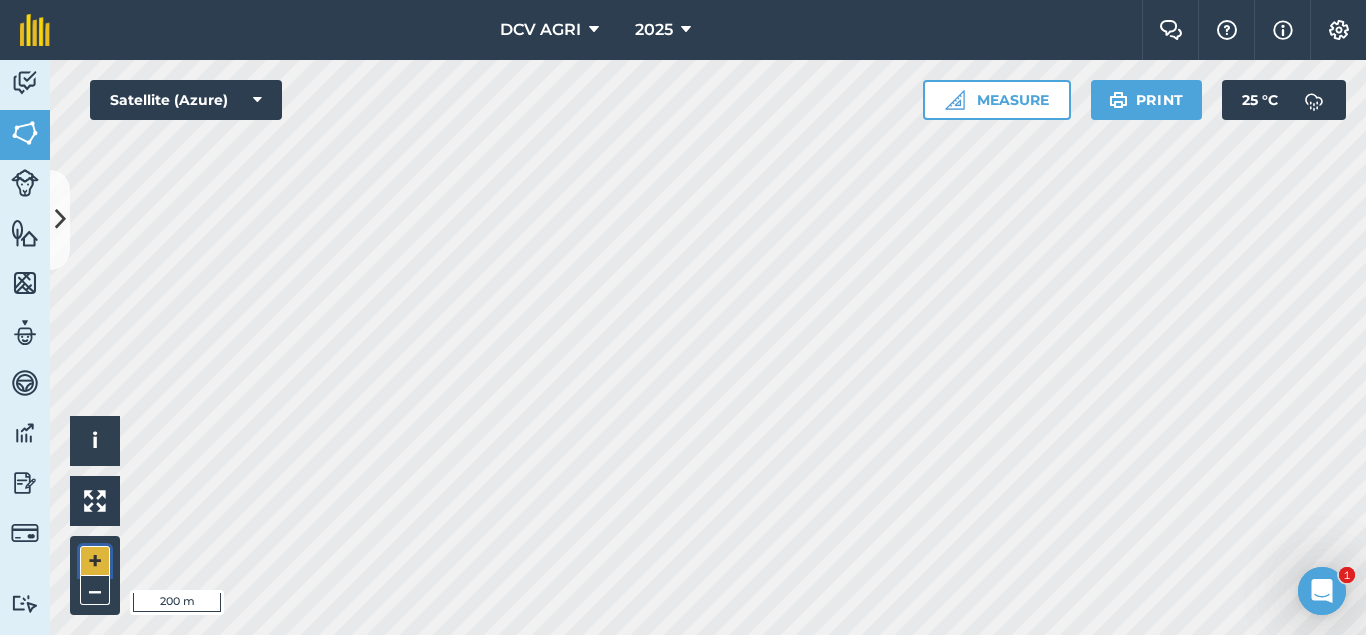 click on "+" at bounding box center [95, 561] 